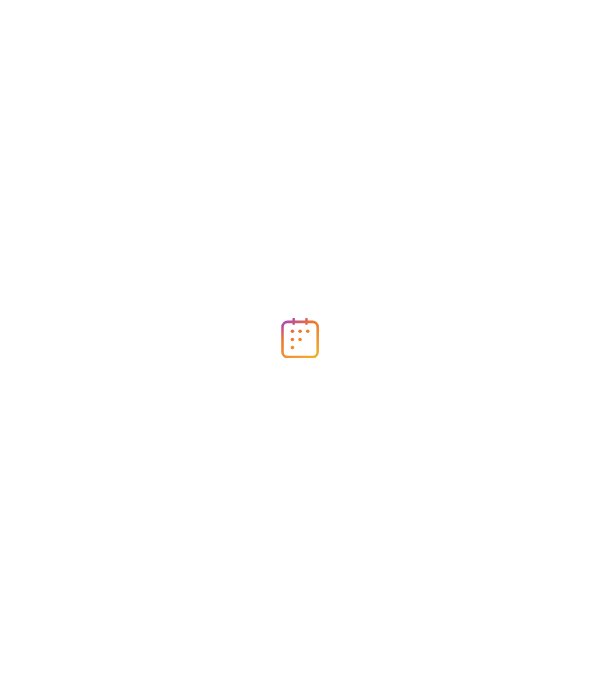 scroll, scrollTop: 0, scrollLeft: 0, axis: both 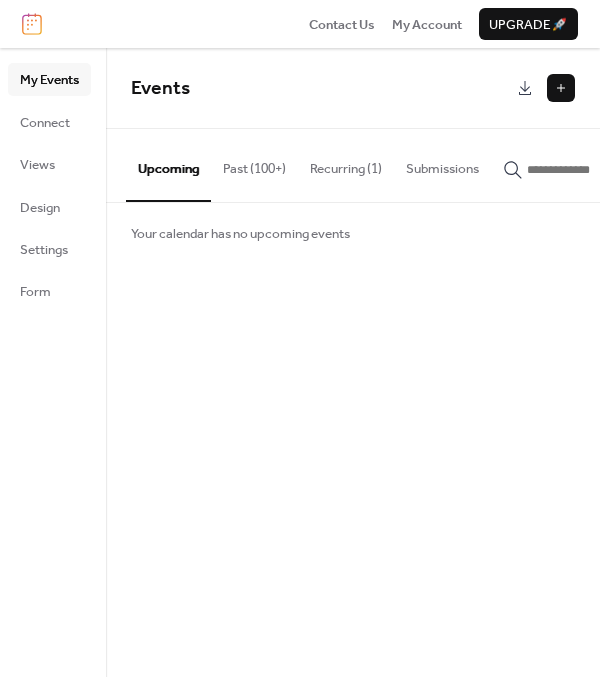 click at bounding box center [561, 88] 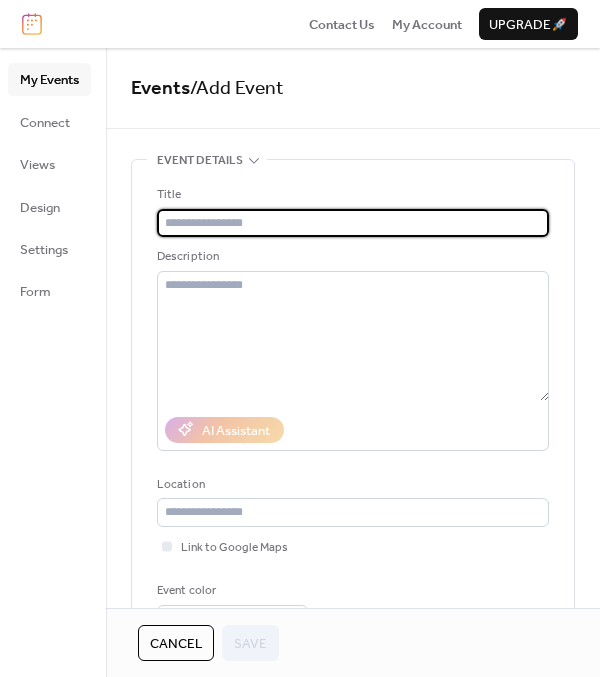 paste on "**********" 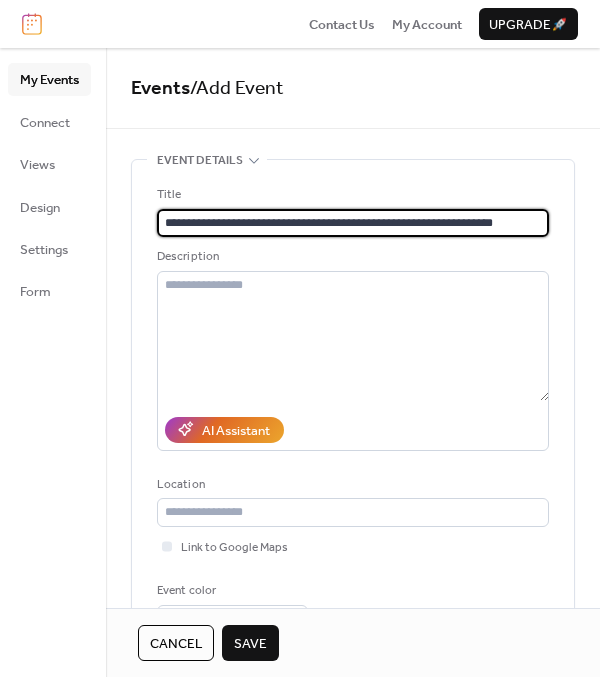 scroll, scrollTop: 0, scrollLeft: 0, axis: both 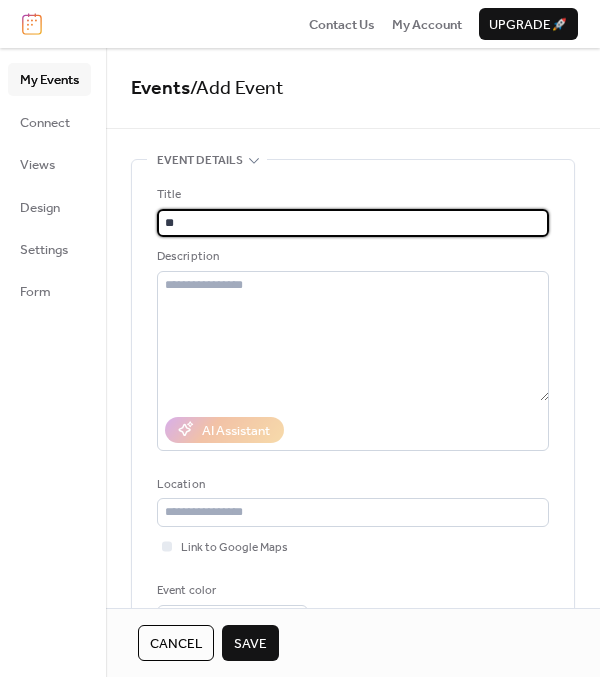 type on "*" 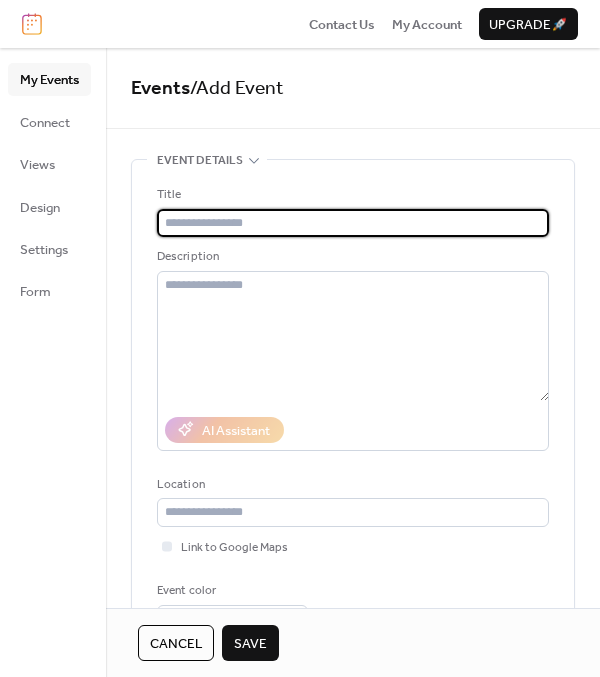 paste on "**********" 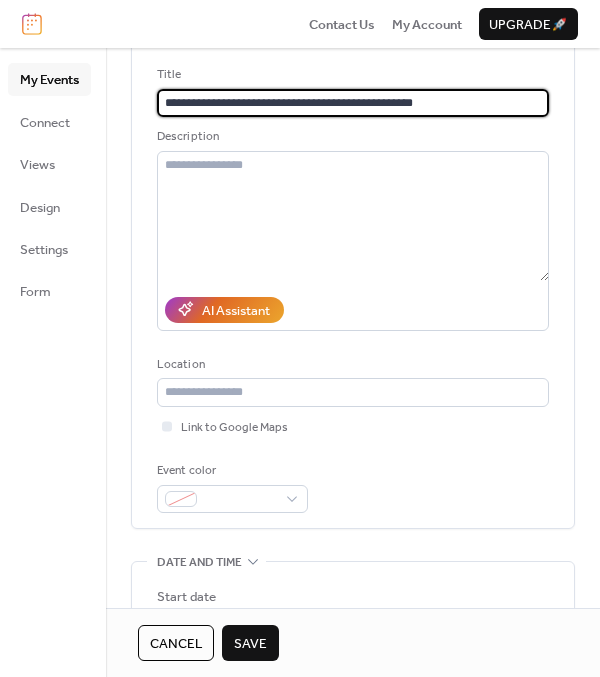 scroll, scrollTop: 300, scrollLeft: 0, axis: vertical 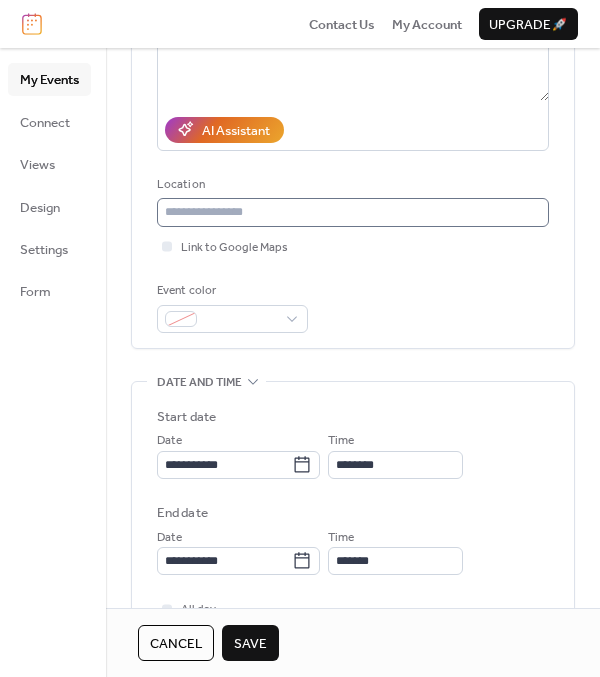 type on "**********" 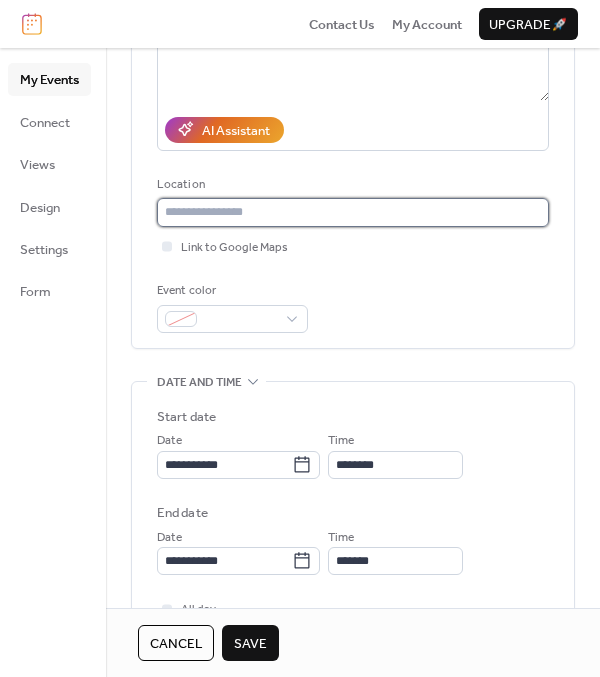 click at bounding box center [353, 212] 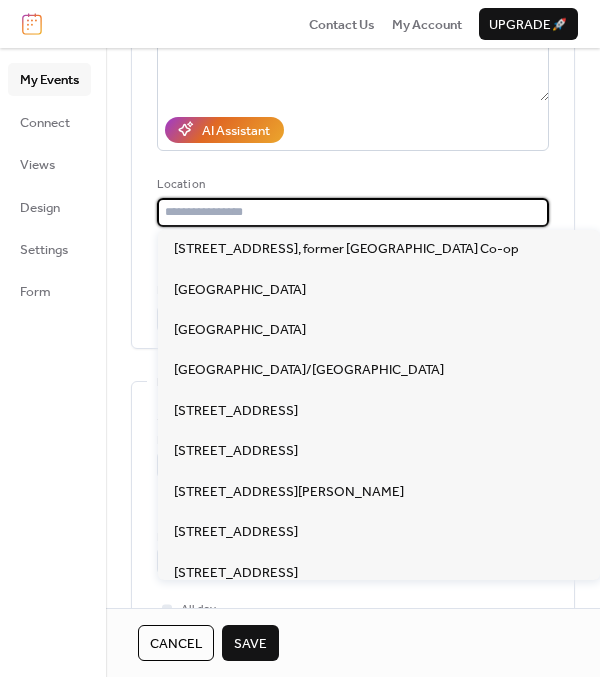 paste on "**********" 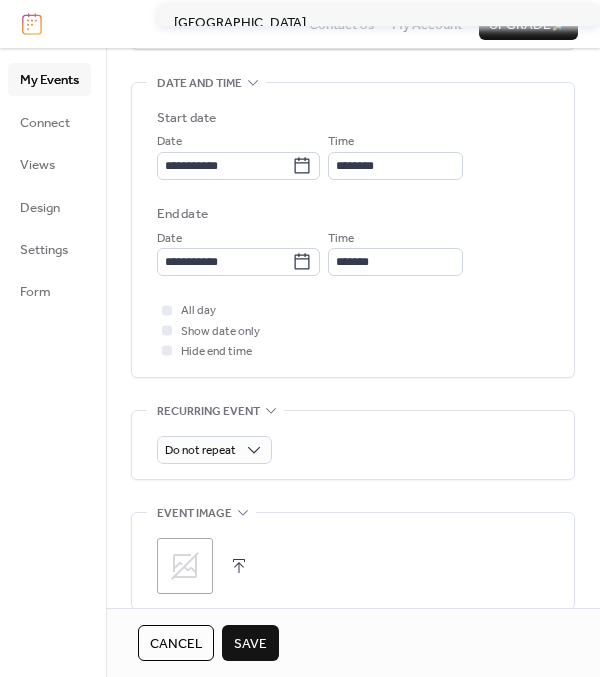 scroll, scrollTop: 600, scrollLeft: 0, axis: vertical 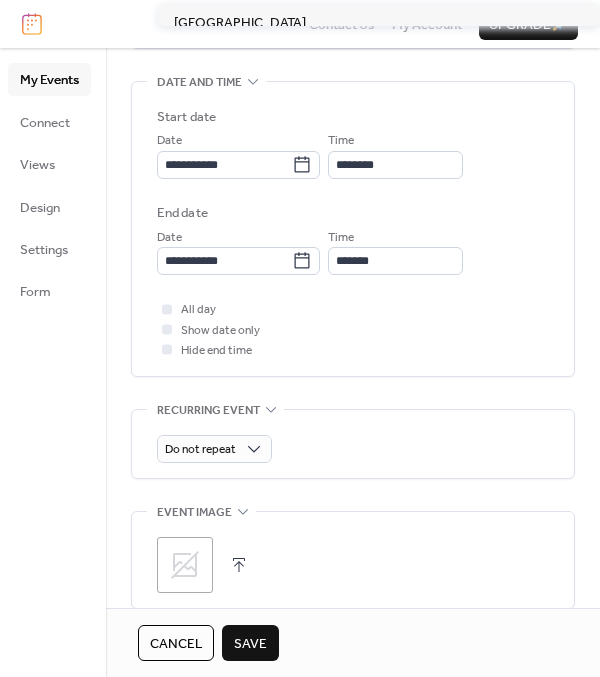 type on "**********" 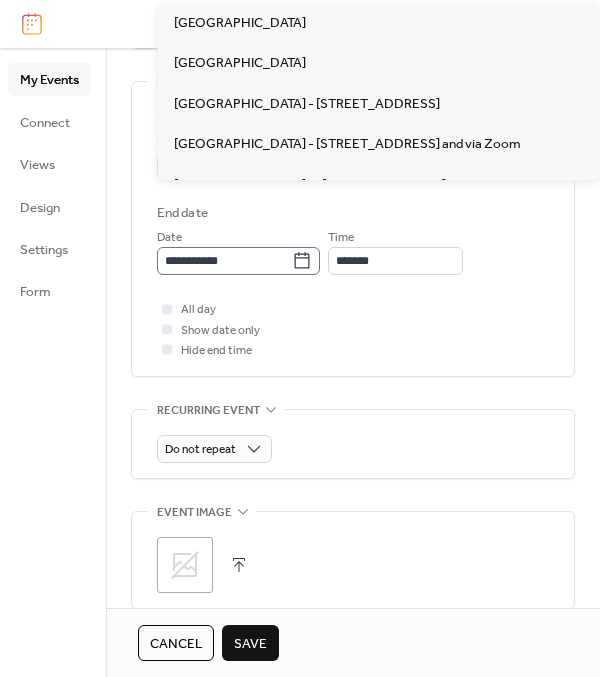 type 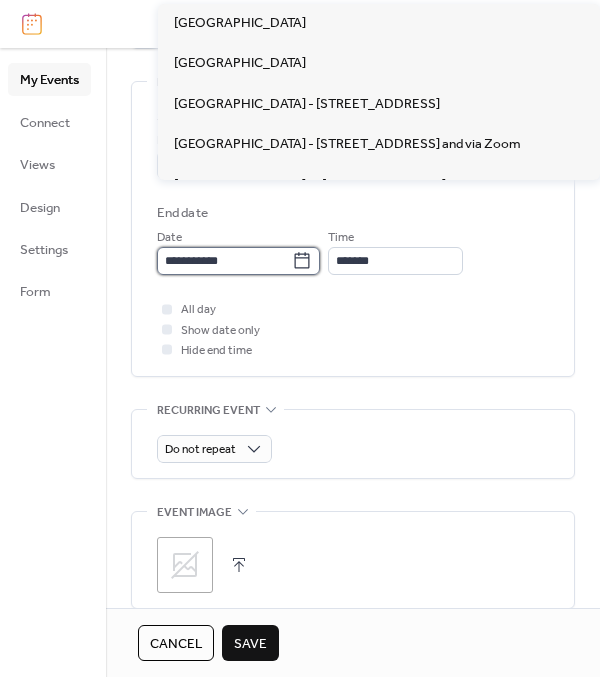 click on "**********" at bounding box center (224, 261) 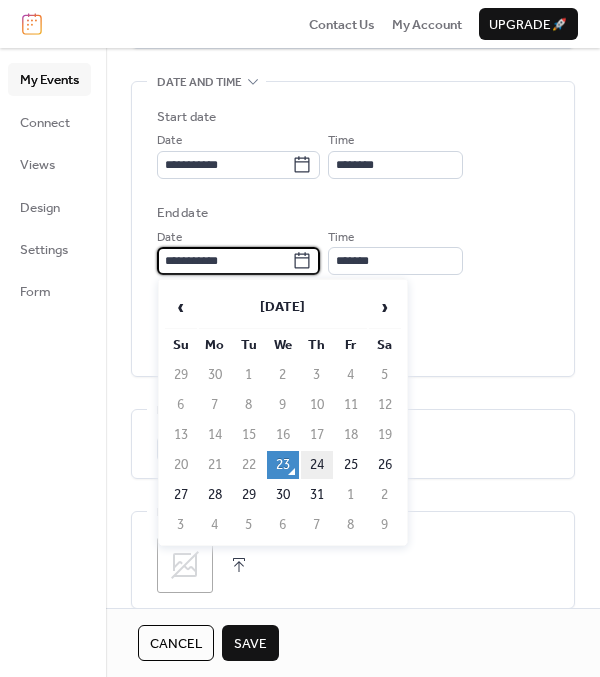 click on "24" at bounding box center [317, 465] 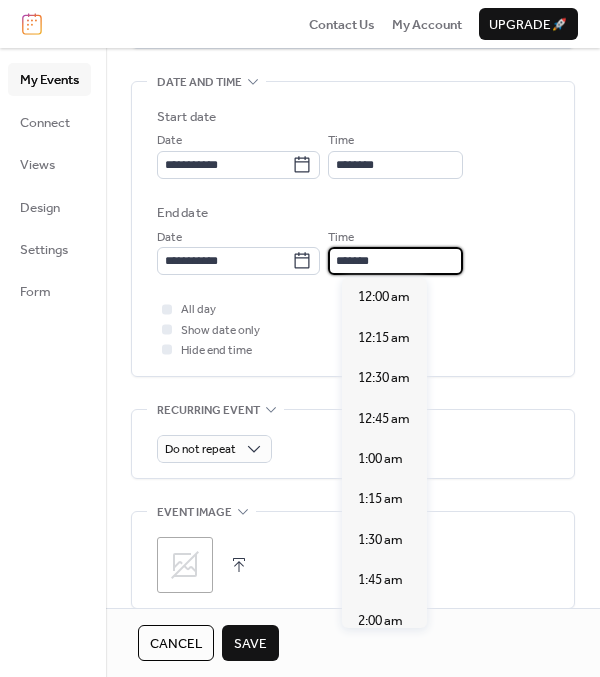 click on "*******" at bounding box center [395, 261] 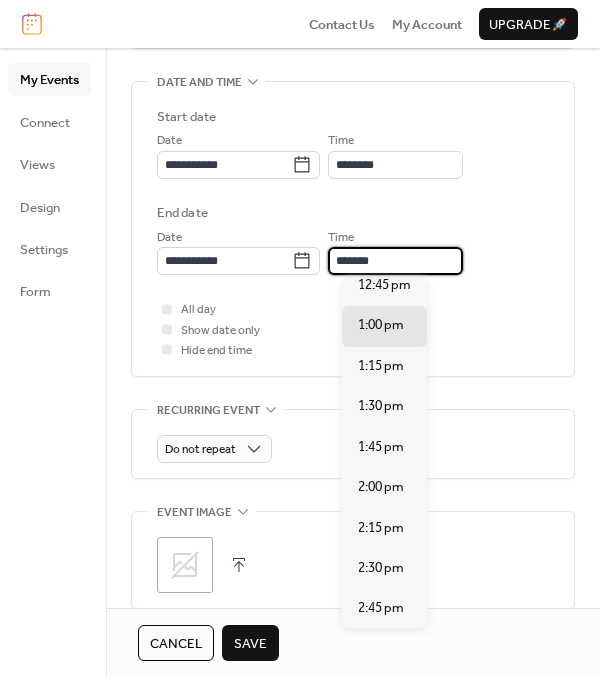 click on "*******" at bounding box center (395, 261) 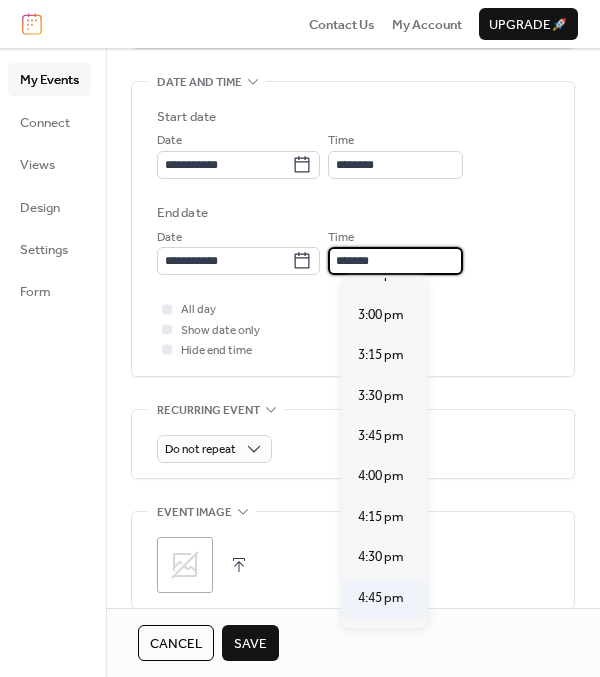 scroll, scrollTop: 2473, scrollLeft: 0, axis: vertical 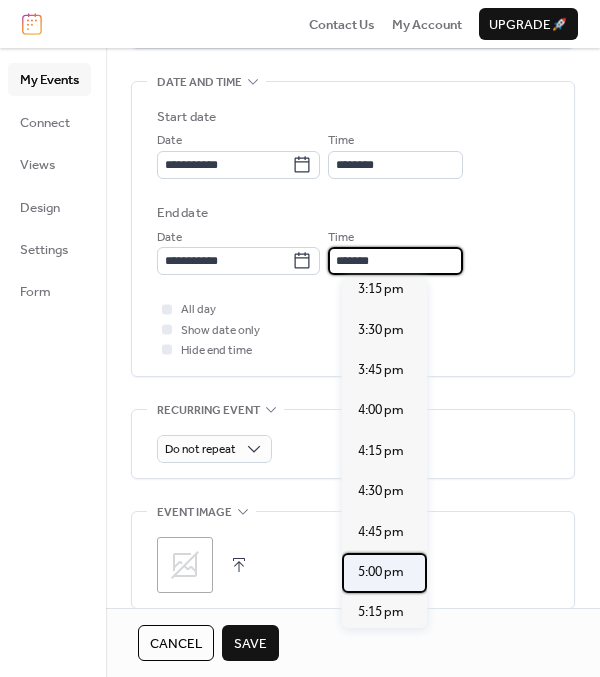 click on "5:00 pm" at bounding box center [381, 572] 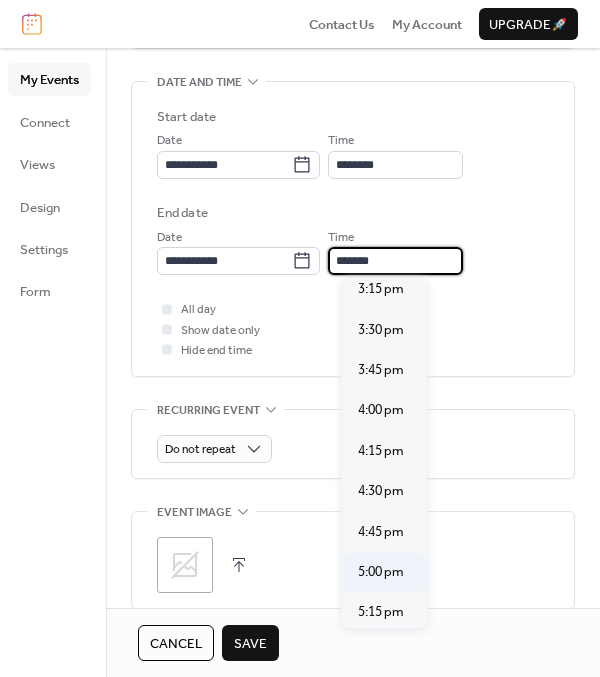 type on "*******" 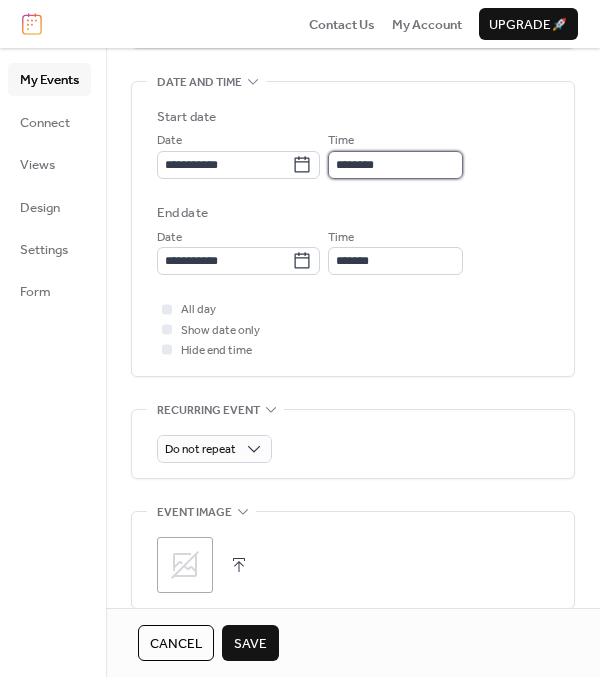 click on "********" at bounding box center (395, 165) 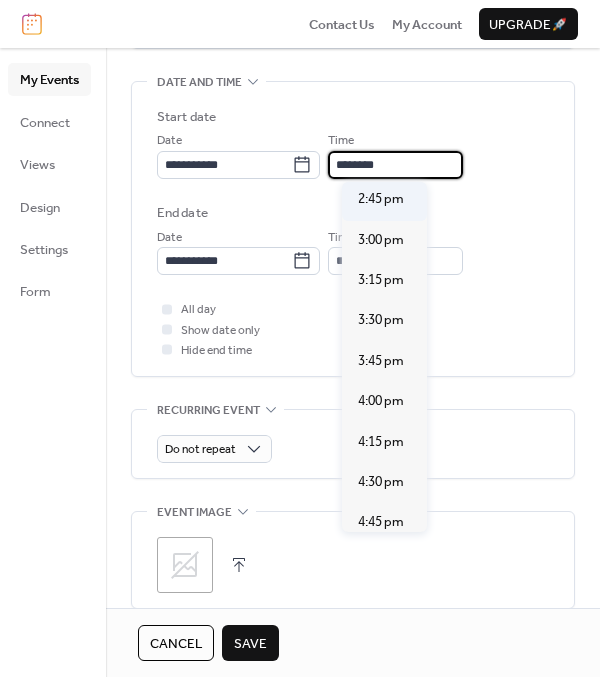 scroll, scrollTop: 2413, scrollLeft: 0, axis: vertical 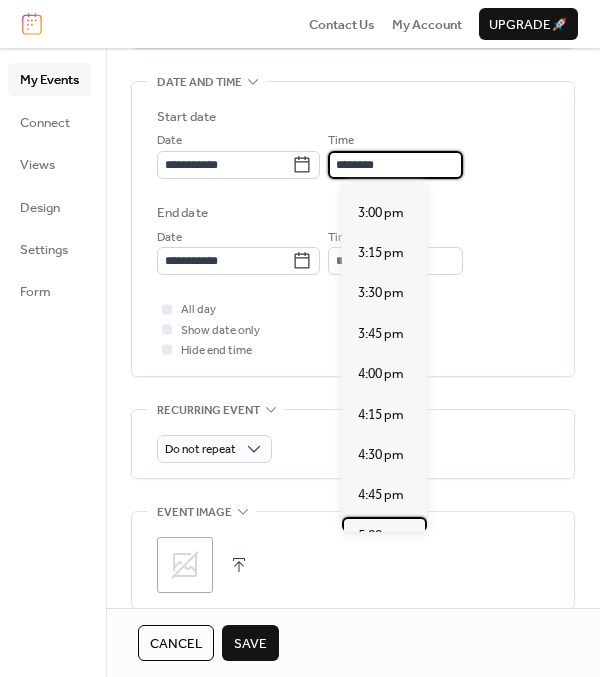click on "5:00 pm" at bounding box center [381, 536] 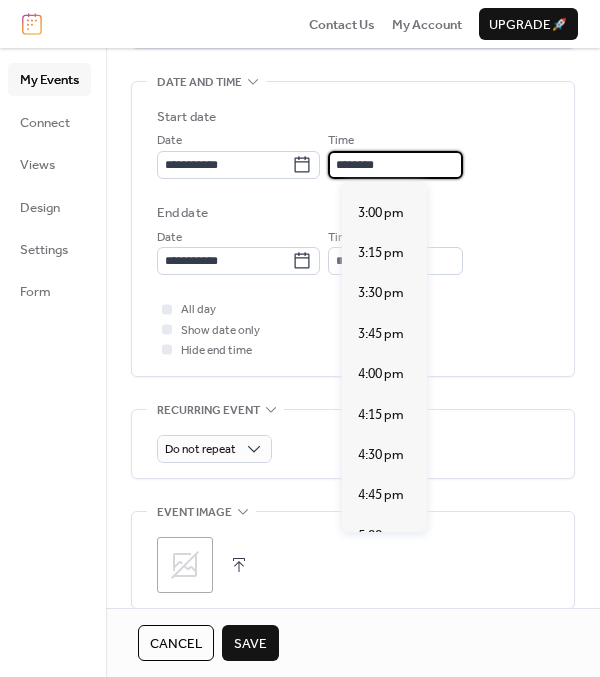 type on "*******" 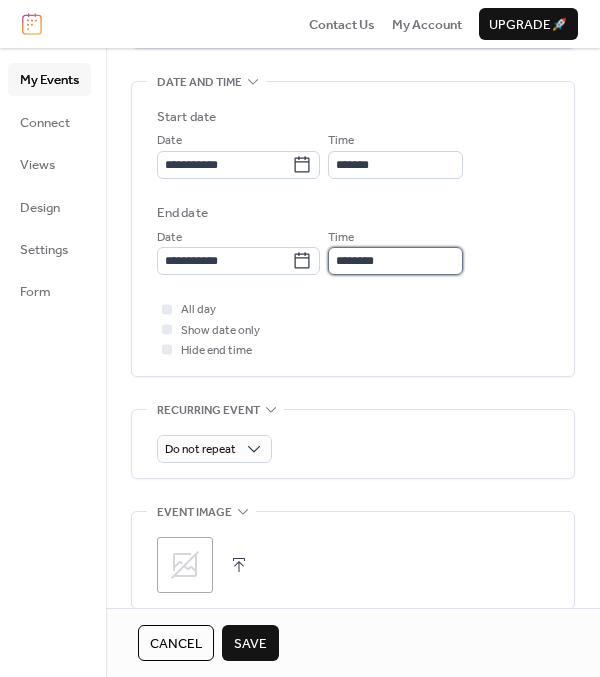 click on "********" at bounding box center (395, 261) 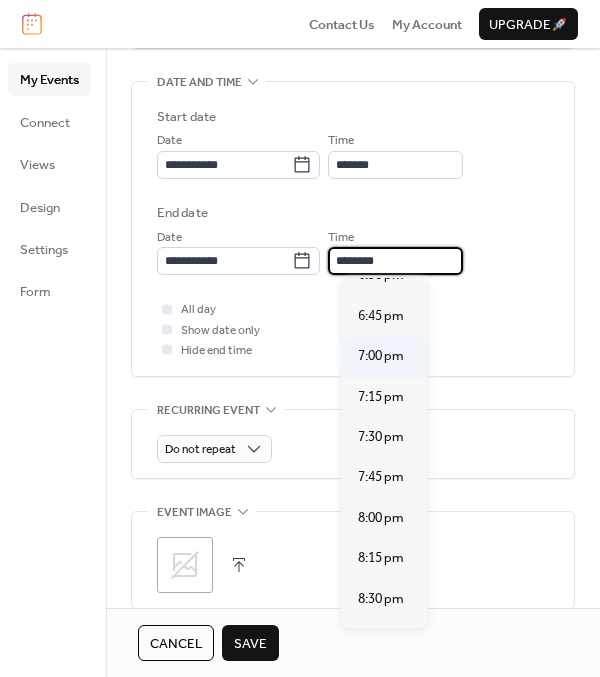 scroll, scrollTop: 2977, scrollLeft: 0, axis: vertical 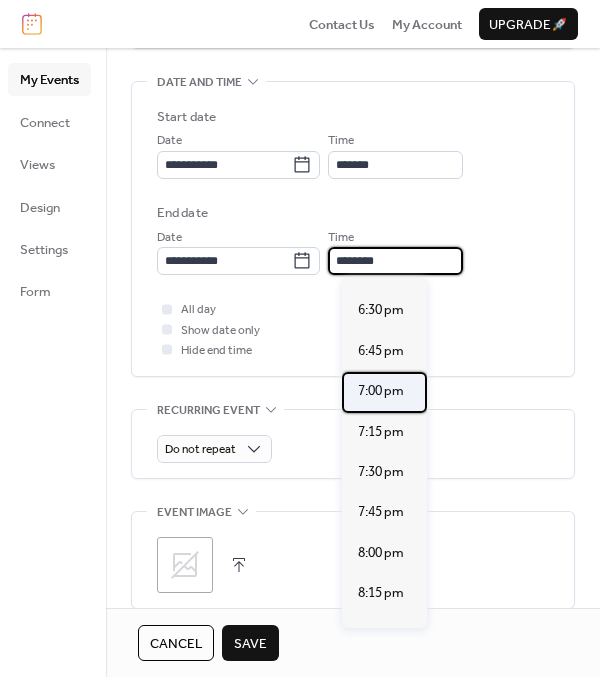 click on "7:00 pm" at bounding box center (381, 391) 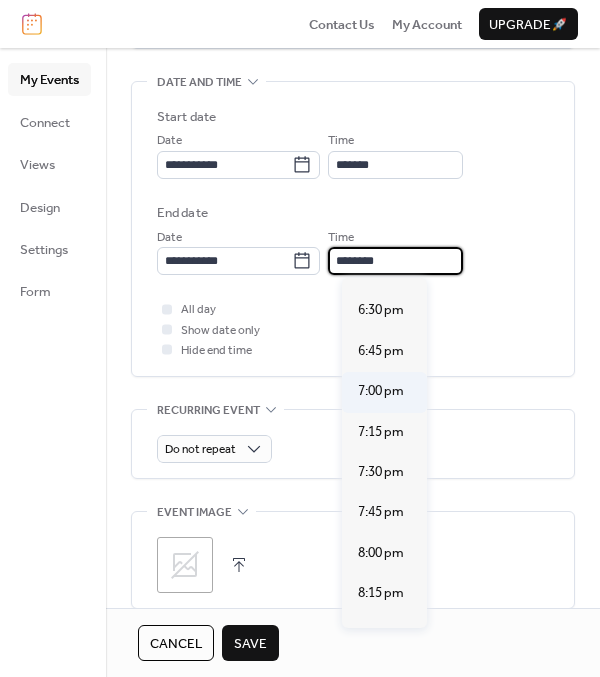 type on "*******" 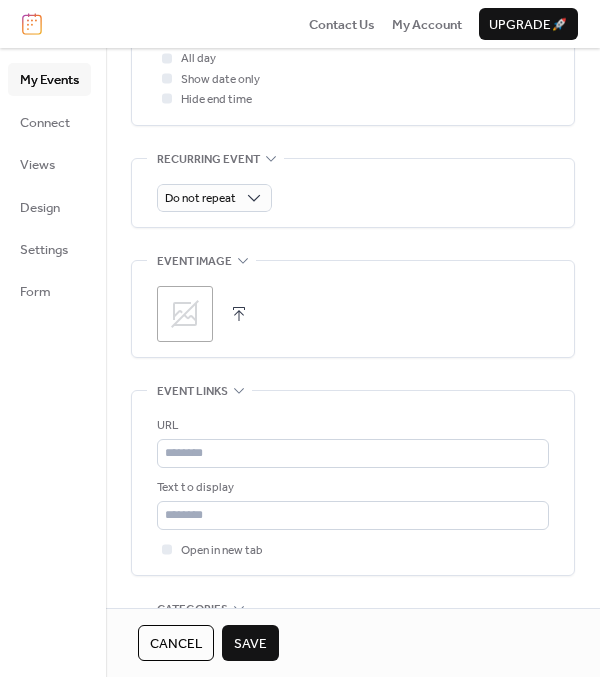 scroll, scrollTop: 899, scrollLeft: 0, axis: vertical 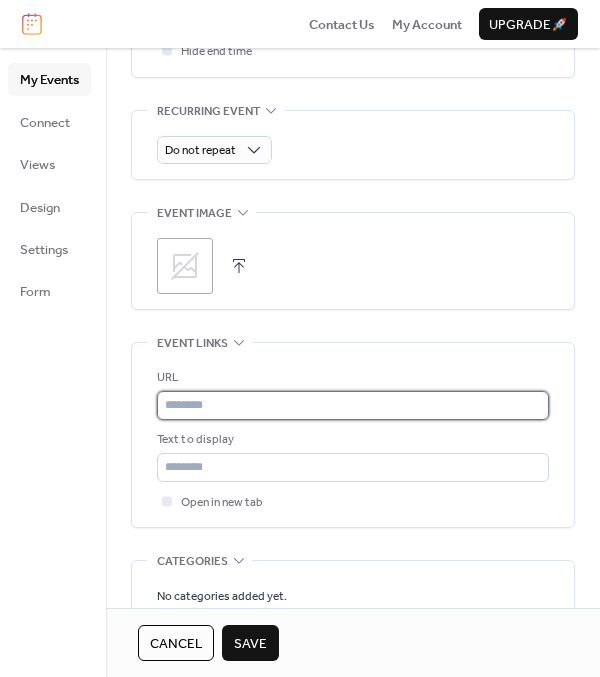 click at bounding box center (353, 405) 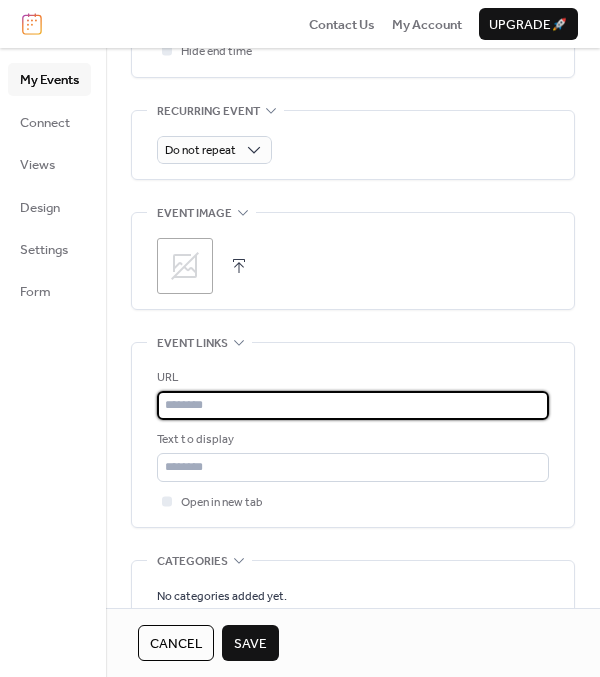 paste on "**********" 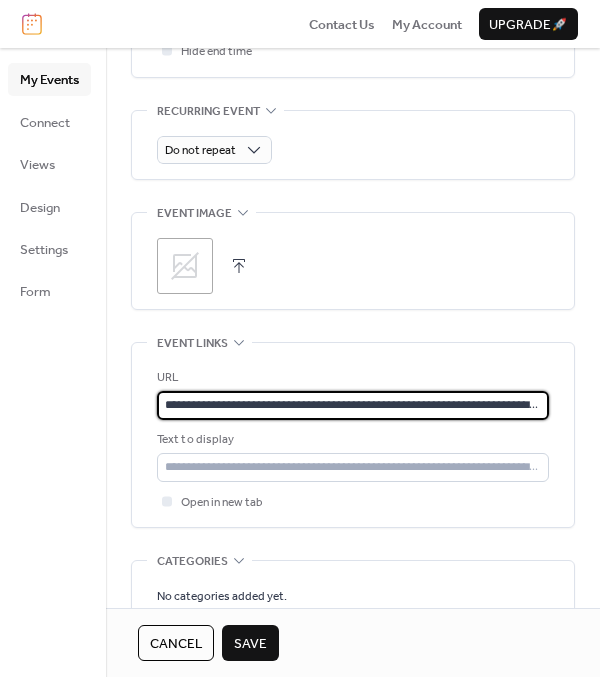 scroll, scrollTop: 0, scrollLeft: 79, axis: horizontal 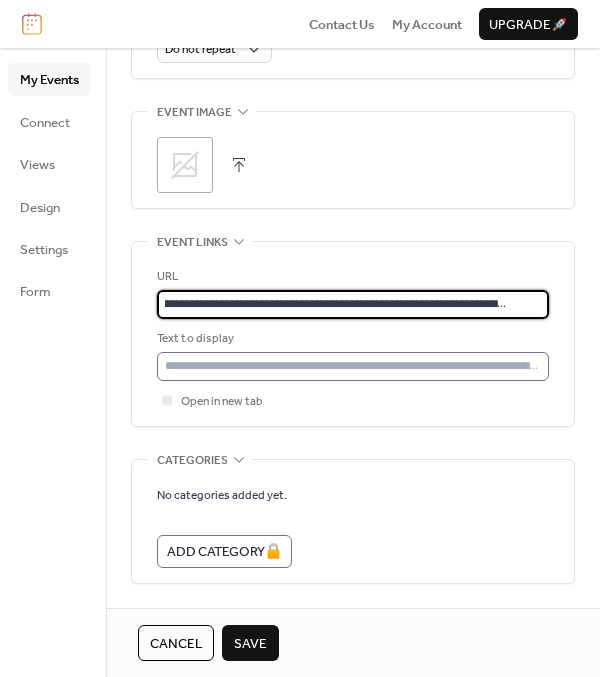 type on "**********" 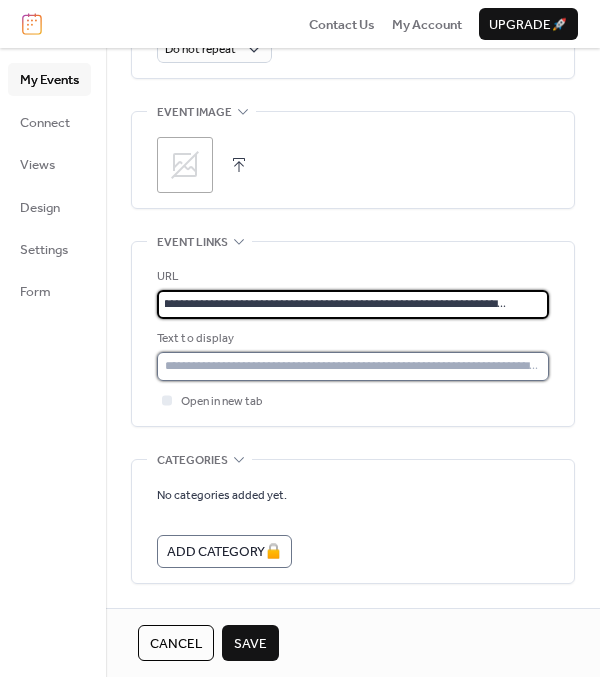 click at bounding box center (353, 366) 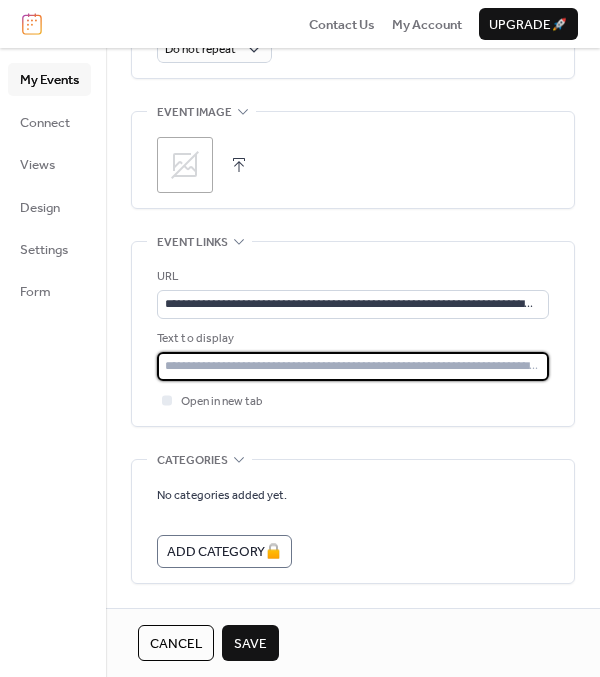 type on "**********" 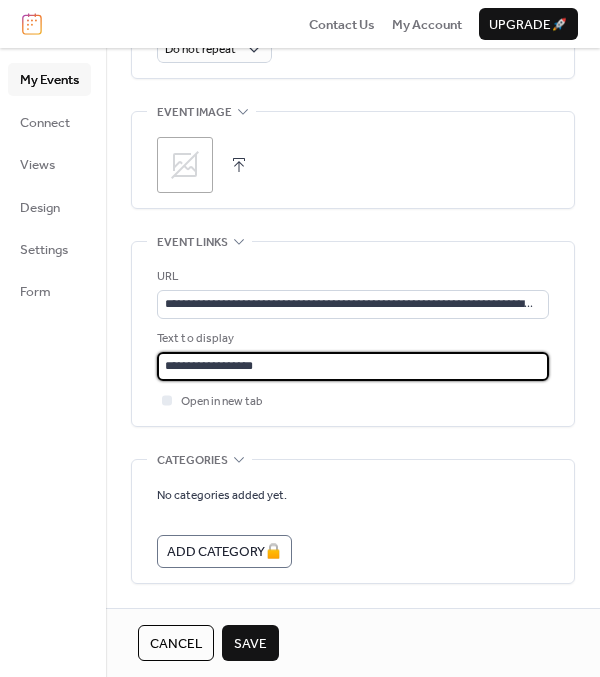click on "Save" at bounding box center [250, 644] 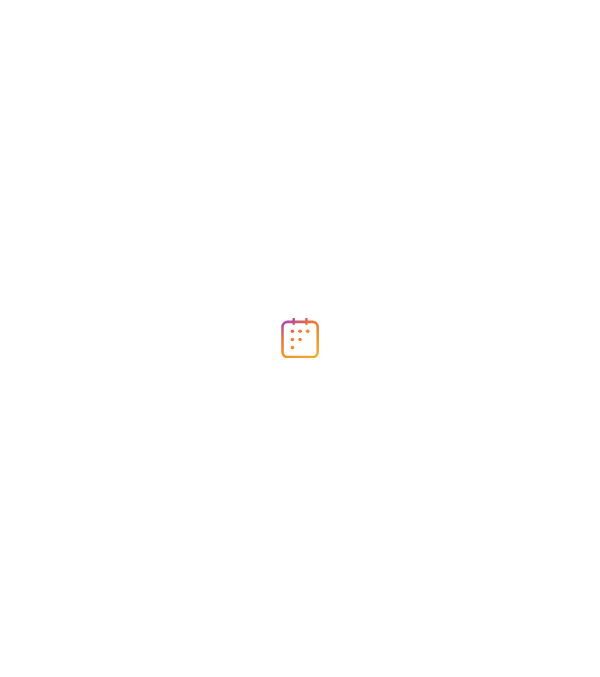 scroll, scrollTop: 0, scrollLeft: 0, axis: both 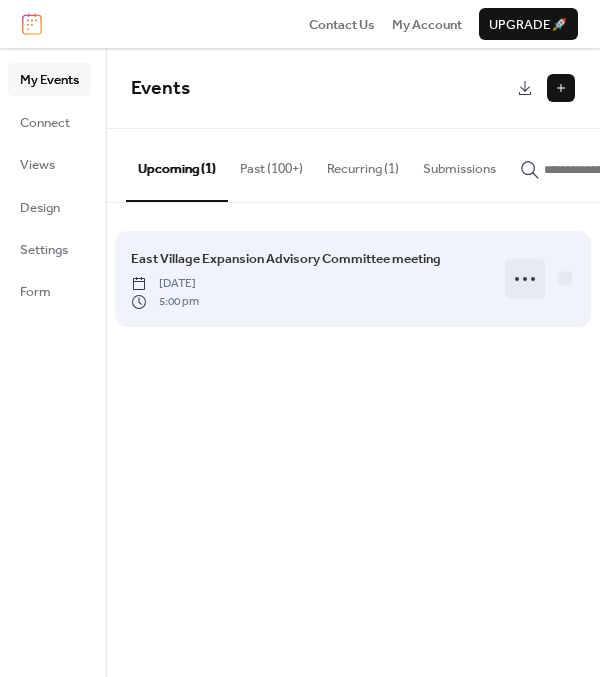 click 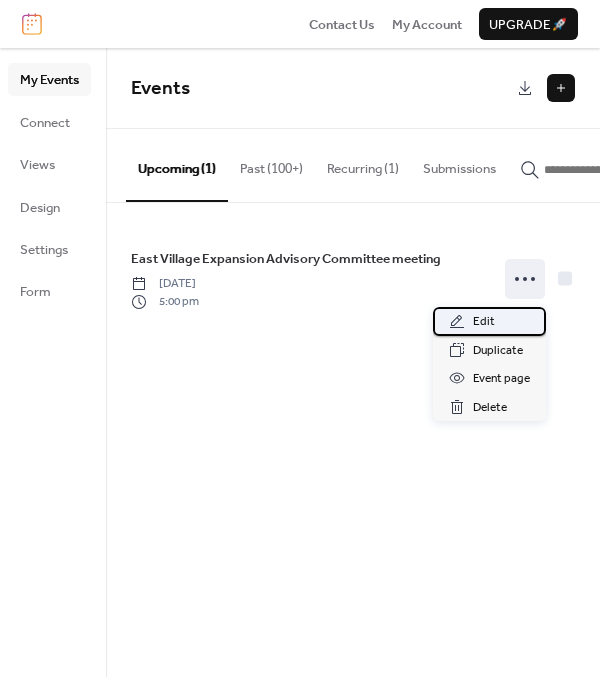 click on "Edit" at bounding box center (484, 322) 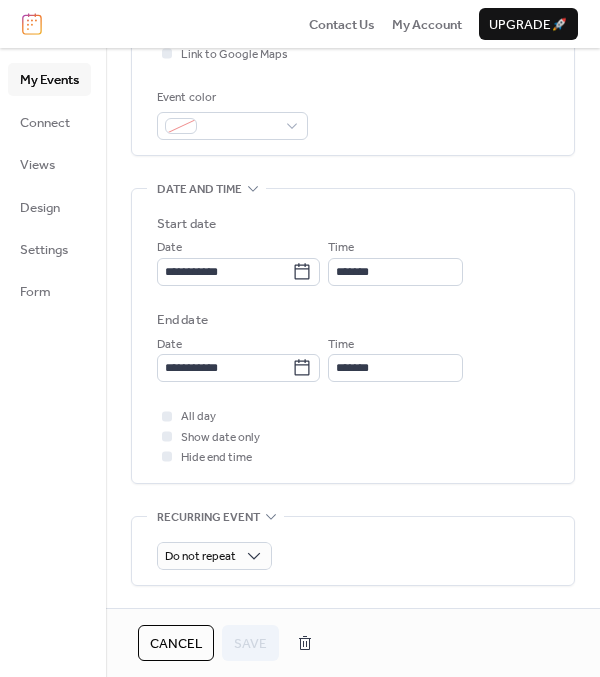 scroll, scrollTop: 500, scrollLeft: 0, axis: vertical 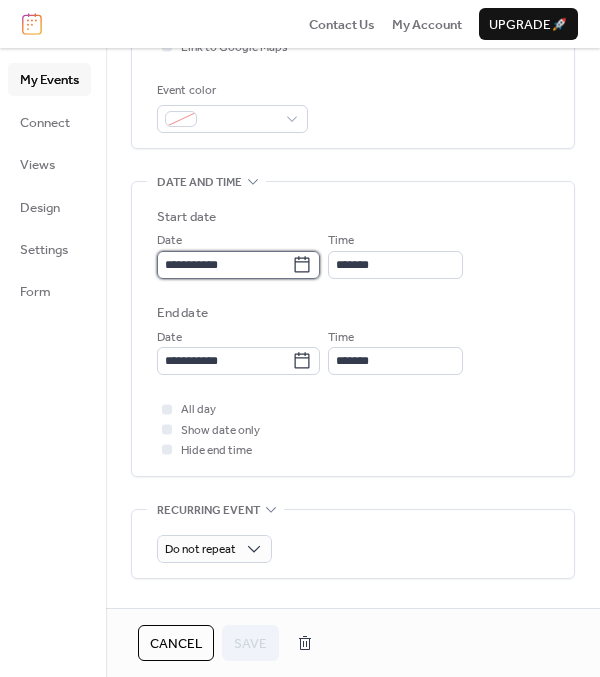 click on "**********" at bounding box center [224, 265] 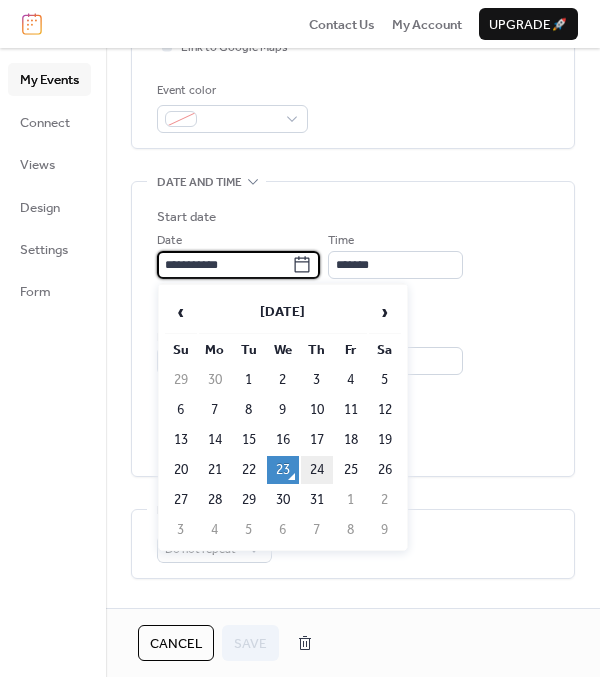 click on "24" at bounding box center [317, 470] 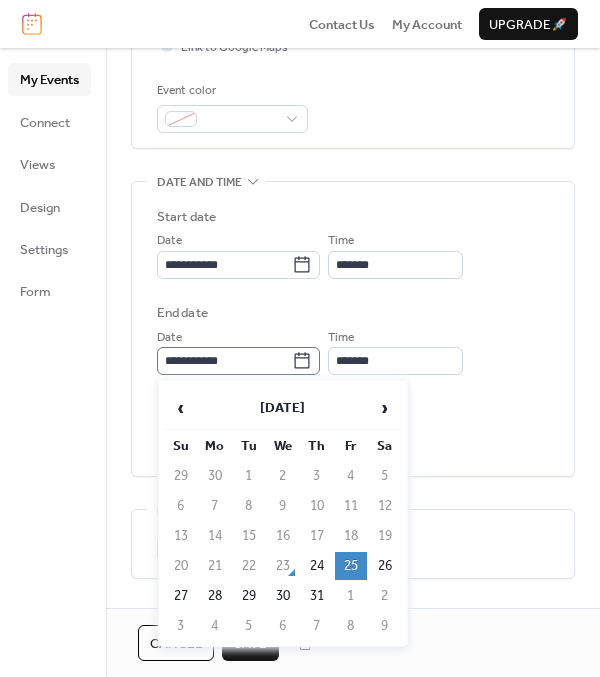click 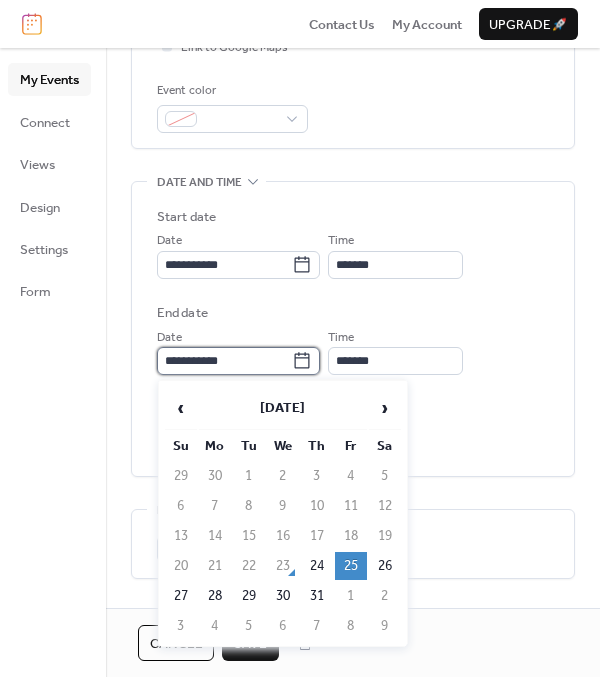 click on "**********" at bounding box center (224, 361) 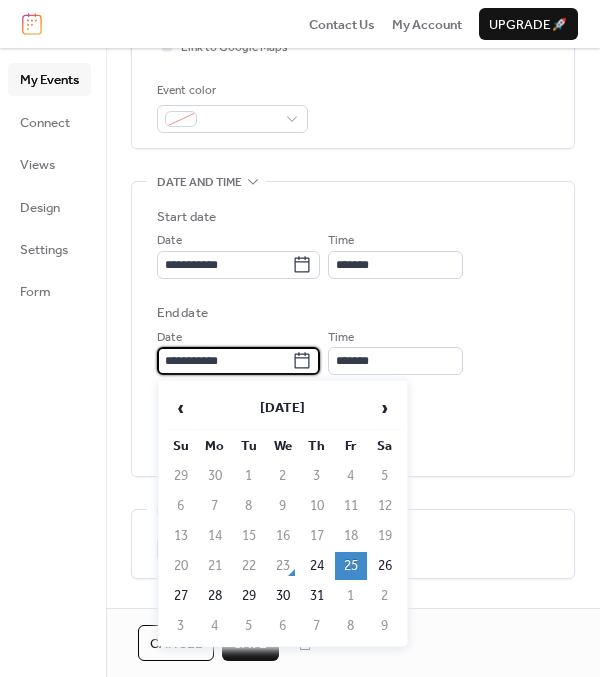 click on "23" at bounding box center [283, 566] 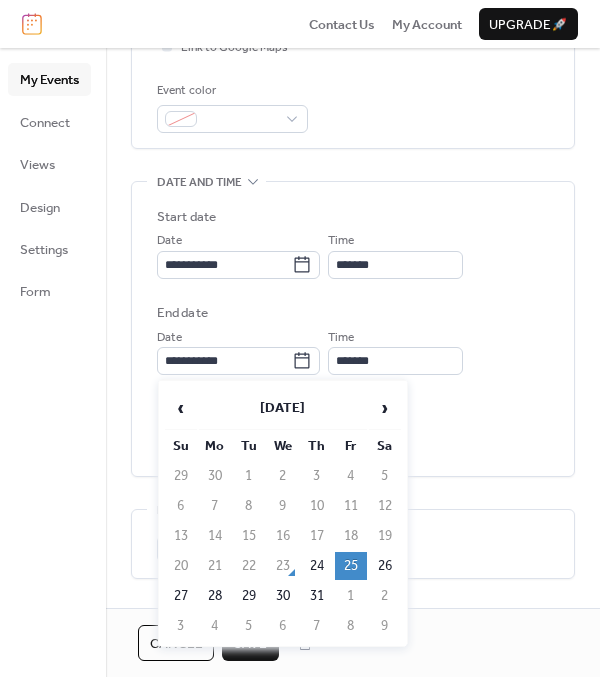 click on "23" at bounding box center [283, 566] 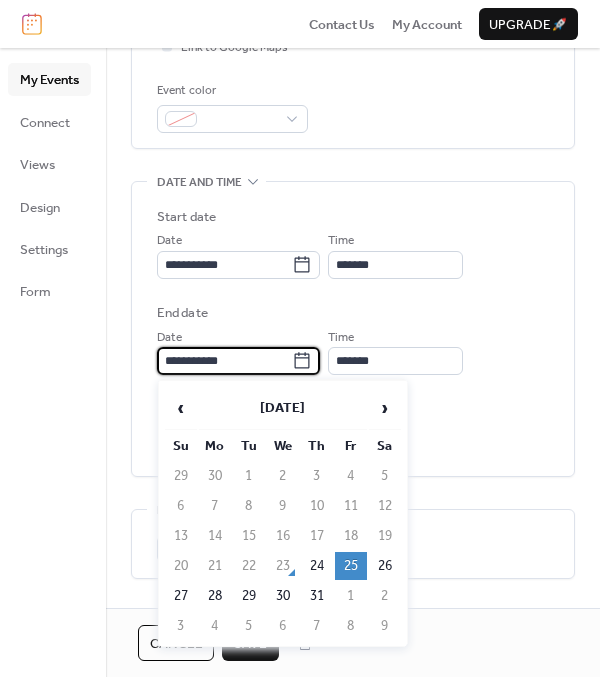 click on "**********" at bounding box center (224, 361) 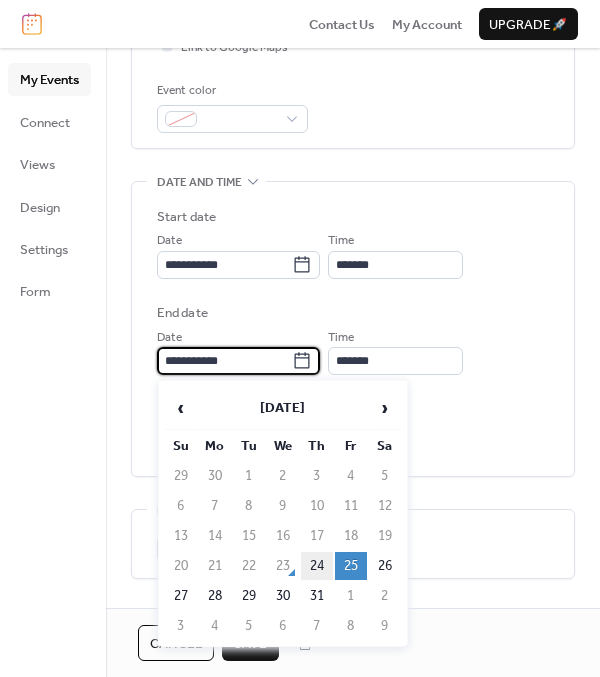 click on "24" at bounding box center (317, 566) 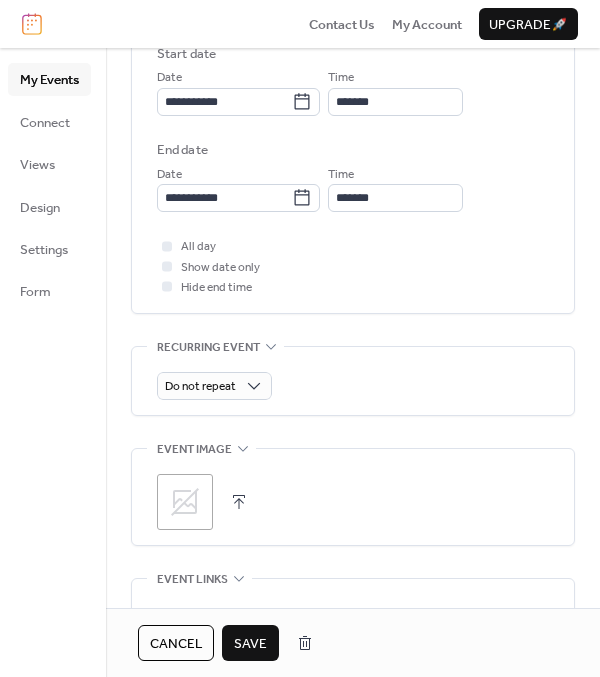 scroll, scrollTop: 699, scrollLeft: 0, axis: vertical 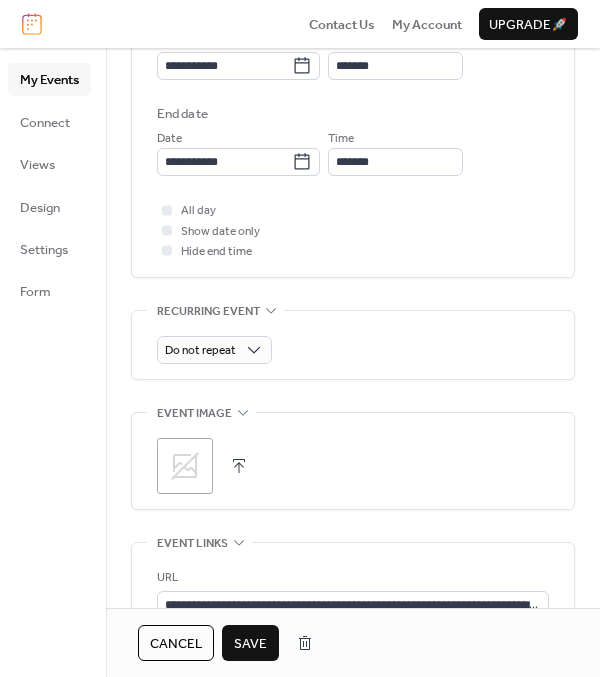 click on "Save" at bounding box center [250, 643] 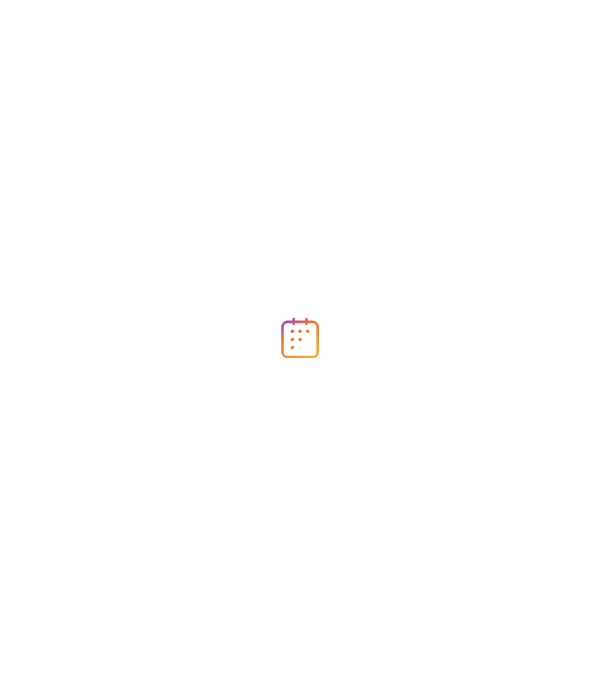 scroll, scrollTop: 0, scrollLeft: 0, axis: both 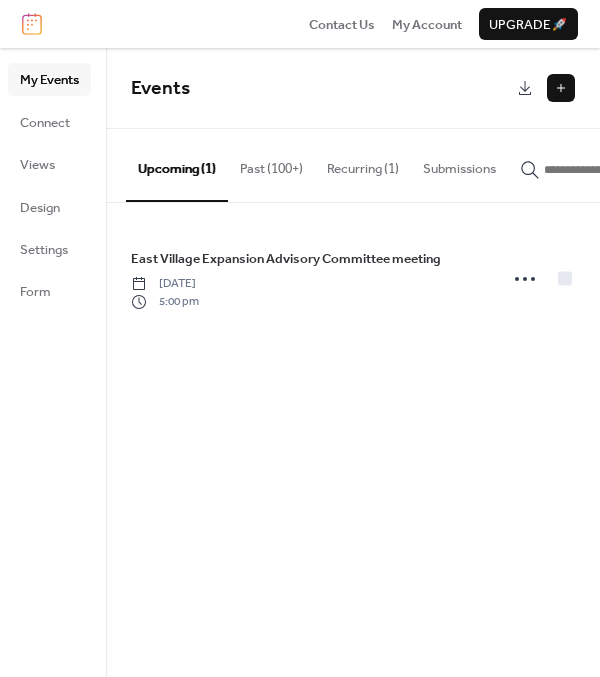 click on "Past (100+)" at bounding box center [271, 164] 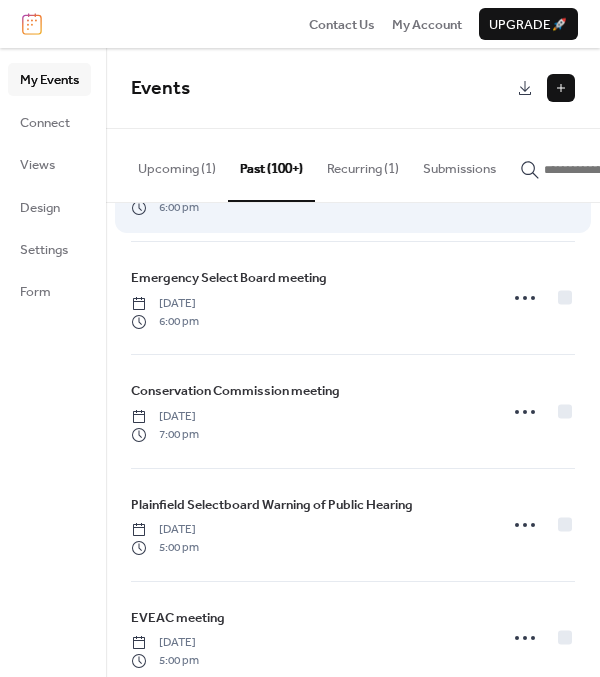 scroll, scrollTop: 500, scrollLeft: 0, axis: vertical 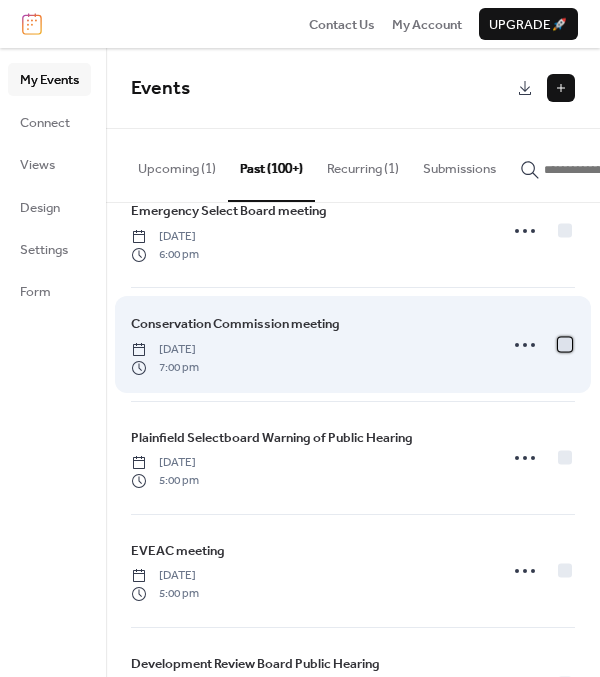 click at bounding box center [565, 344] 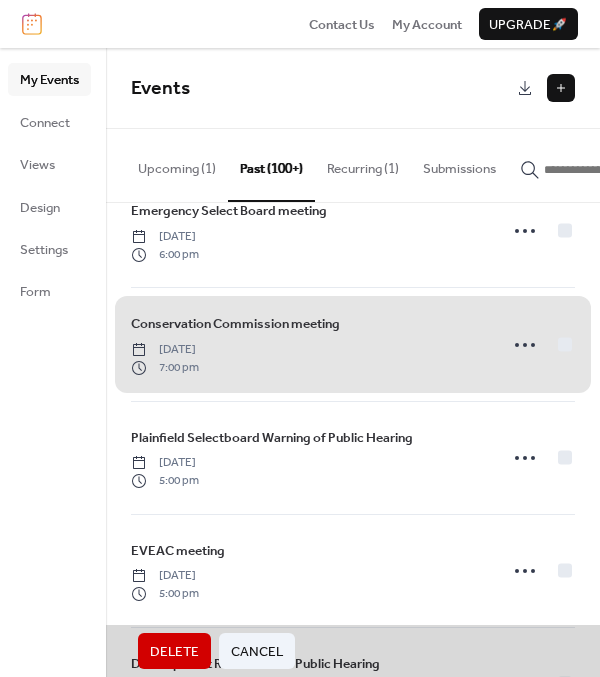 click on "Conservation Commission meeting Monday, July 14, 2025 7:00 pm" at bounding box center [353, 343] 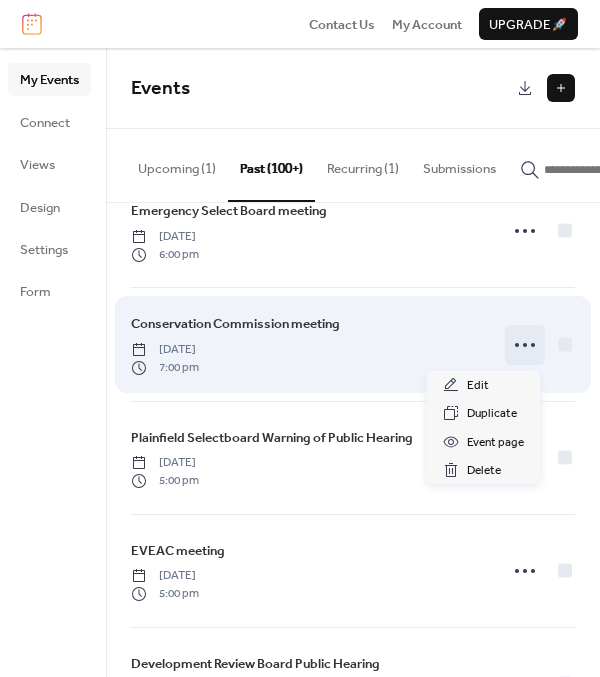 click 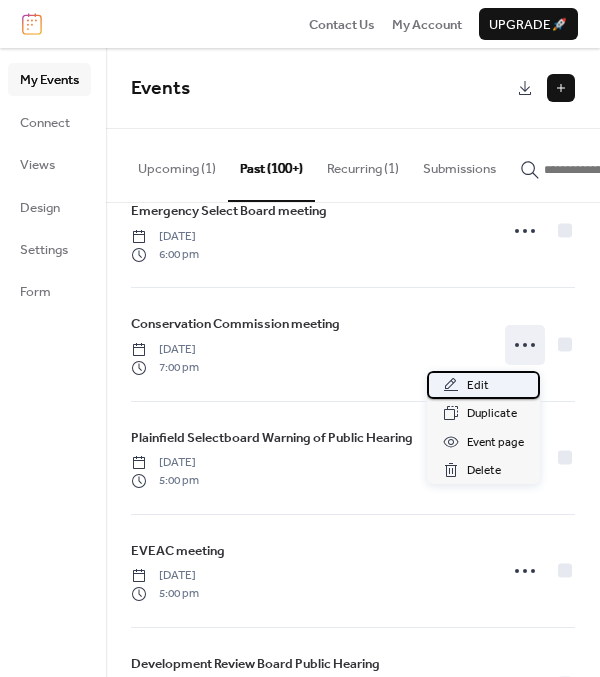 click on "Edit" at bounding box center [478, 386] 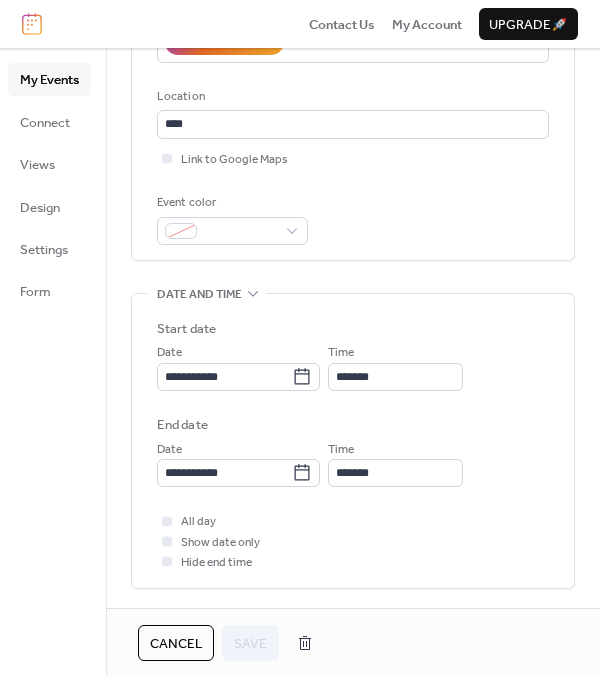 scroll, scrollTop: 399, scrollLeft: 0, axis: vertical 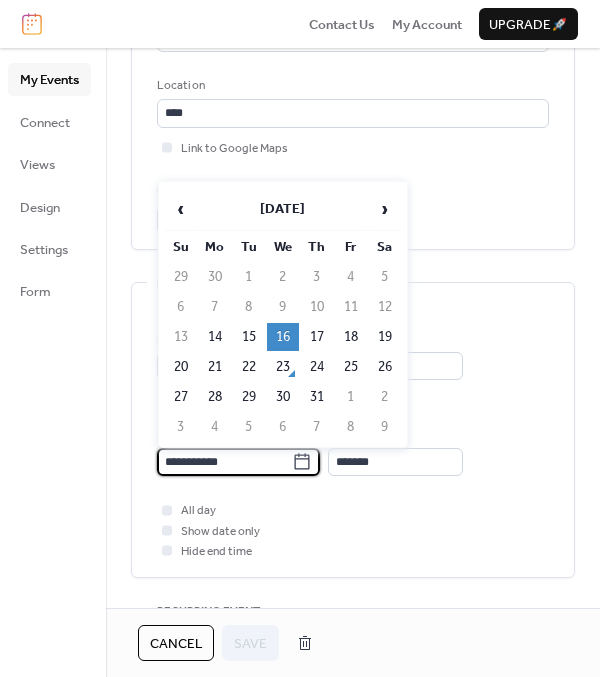 click on "**********" at bounding box center (224, 462) 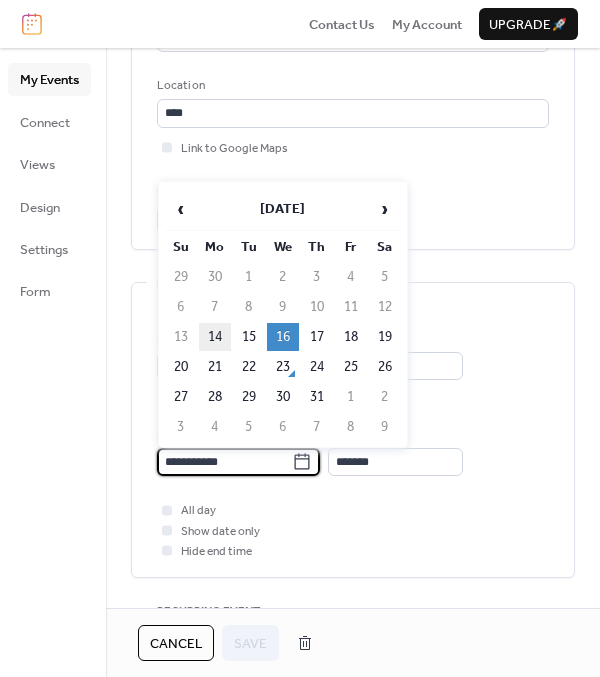 click on "14" at bounding box center (215, 337) 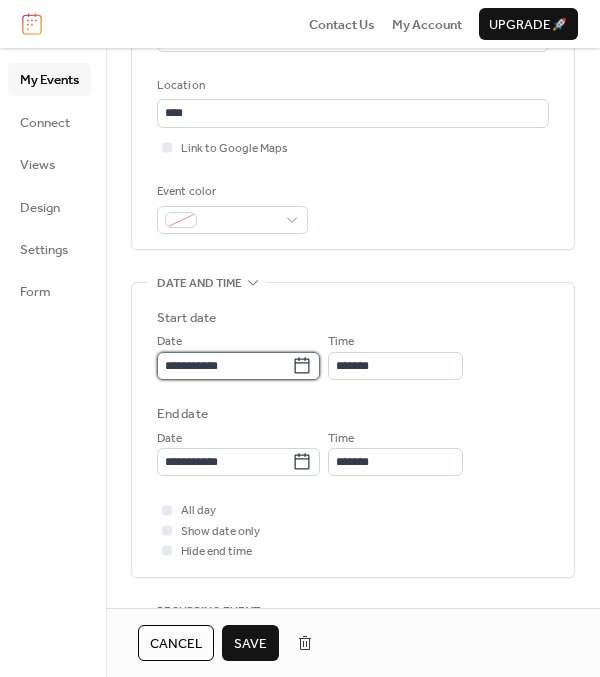 click on "**********" at bounding box center (224, 366) 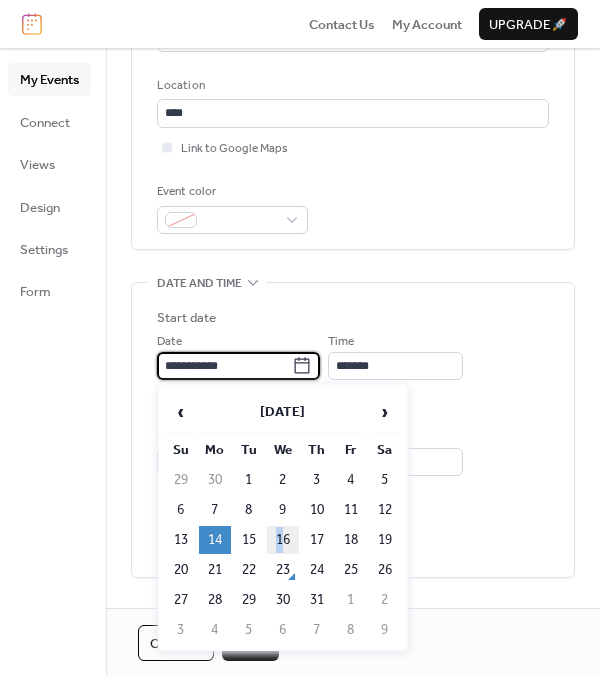 click on "16" at bounding box center (283, 540) 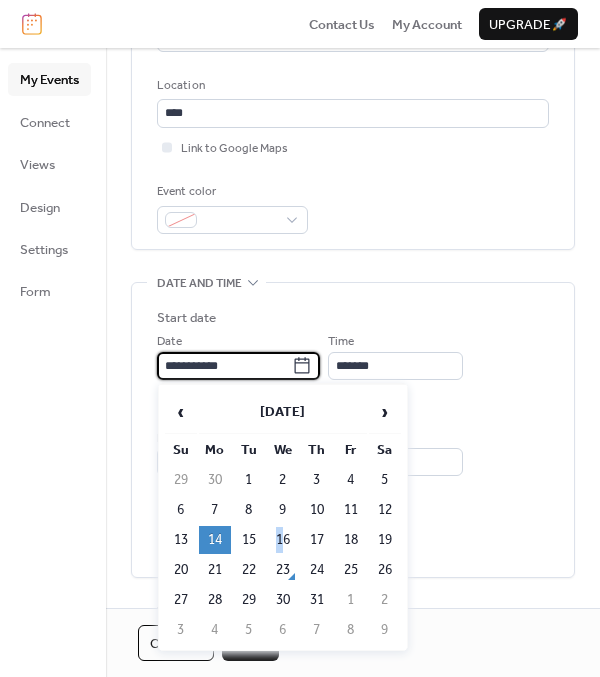 type on "**********" 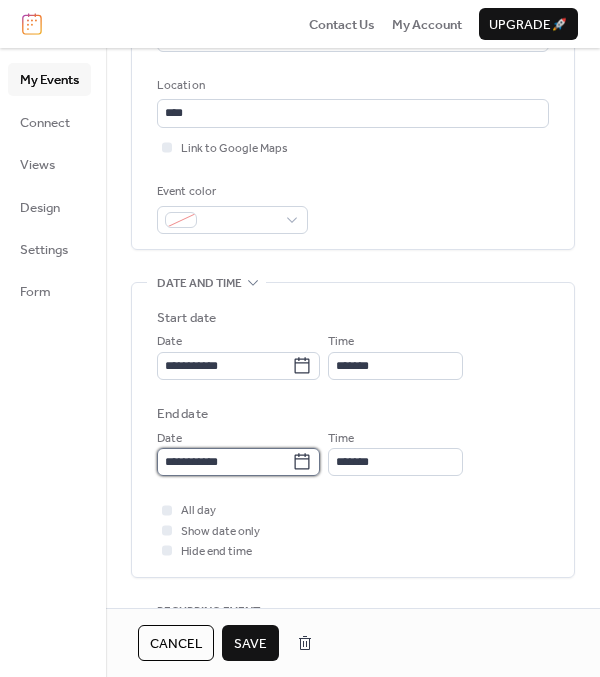 click on "**********" at bounding box center [224, 462] 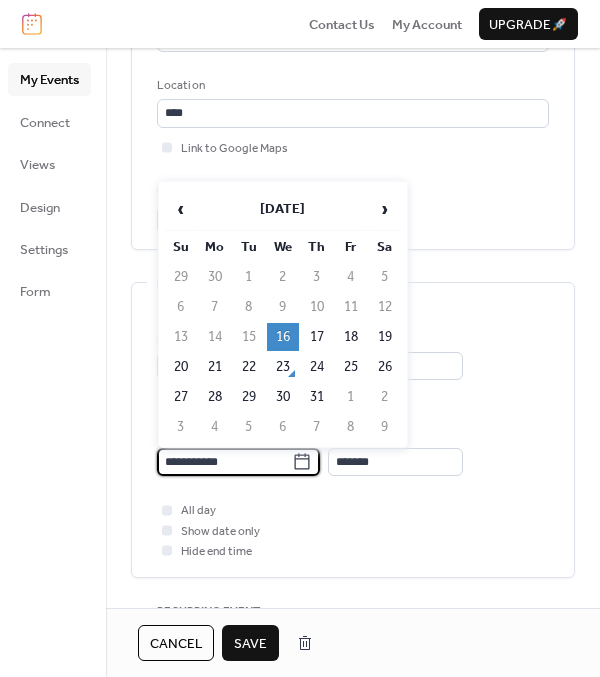 click on "End date" at bounding box center (353, 414) 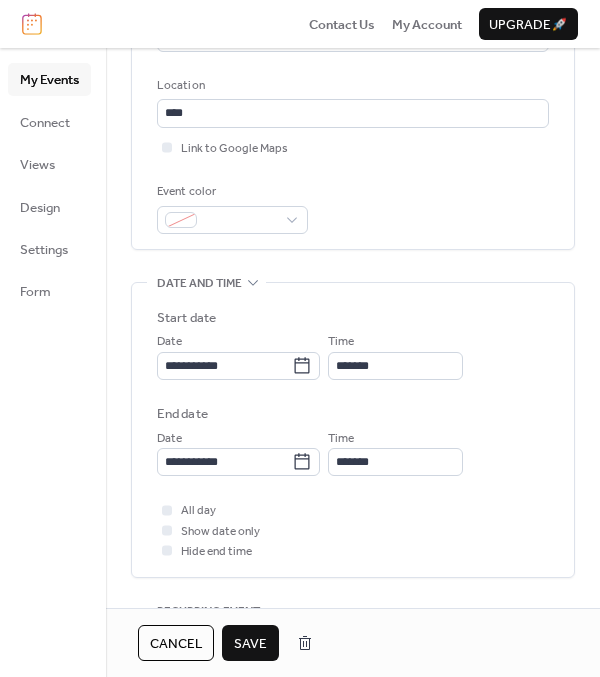 click on "Save" at bounding box center (250, 644) 